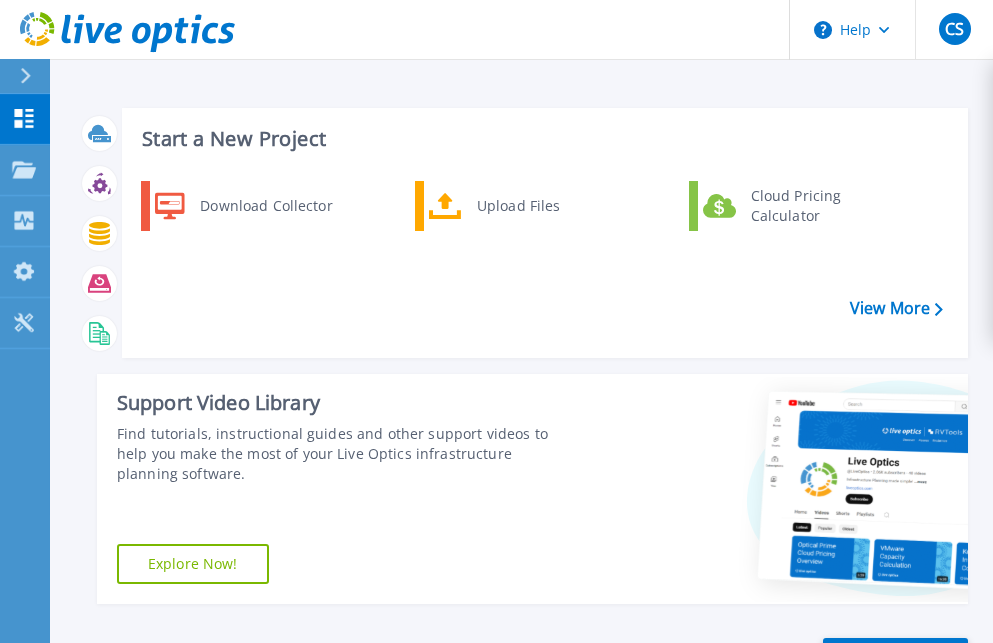 scroll, scrollTop: 0, scrollLeft: 0, axis: both 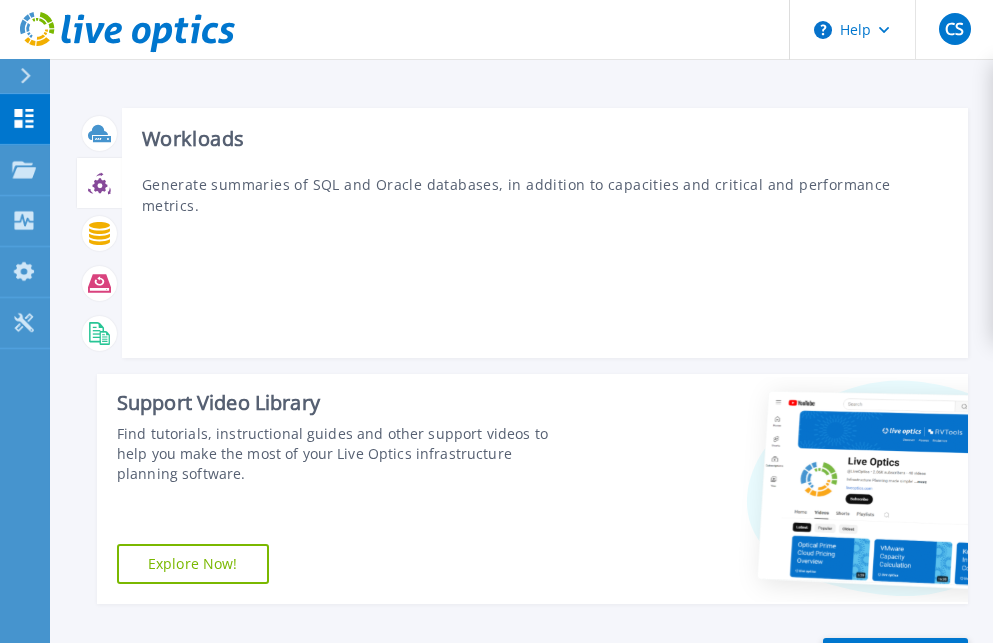 click 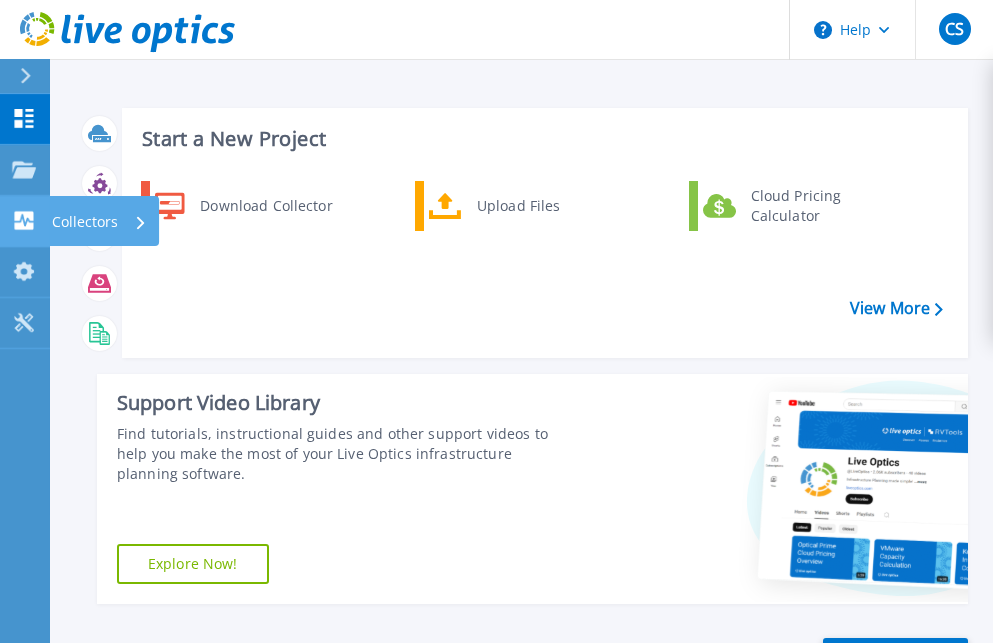 click on "Collectors" at bounding box center [85, 222] 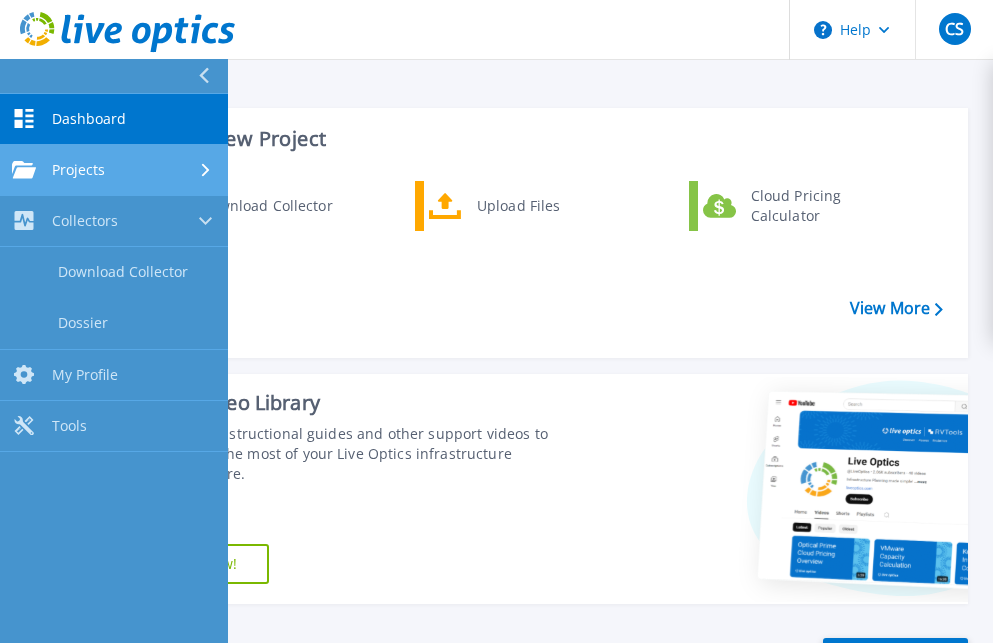 click on "Projects" at bounding box center (78, 170) 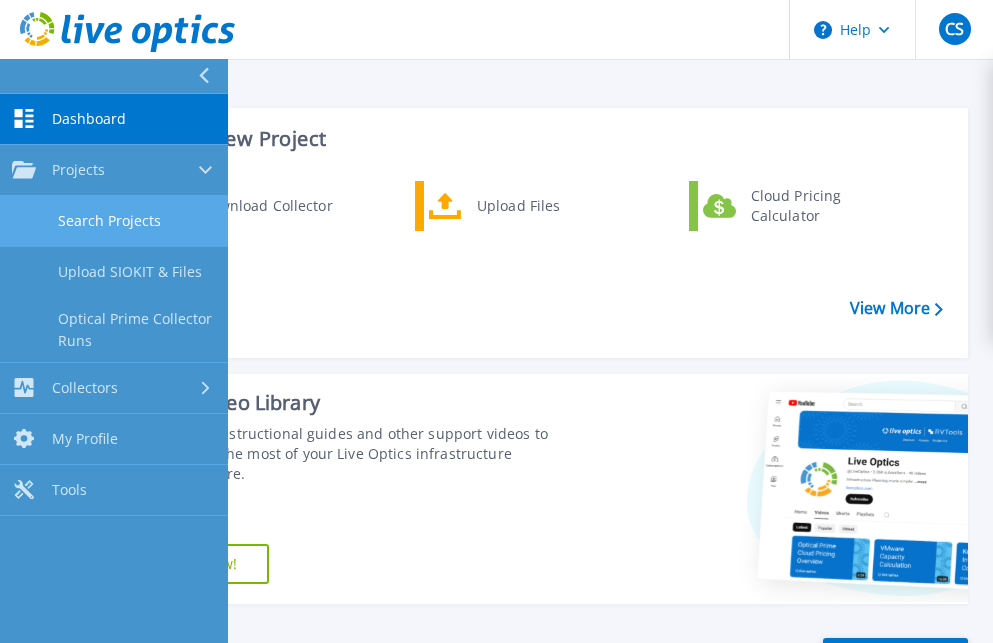 click on "Search Projects" at bounding box center (114, 221) 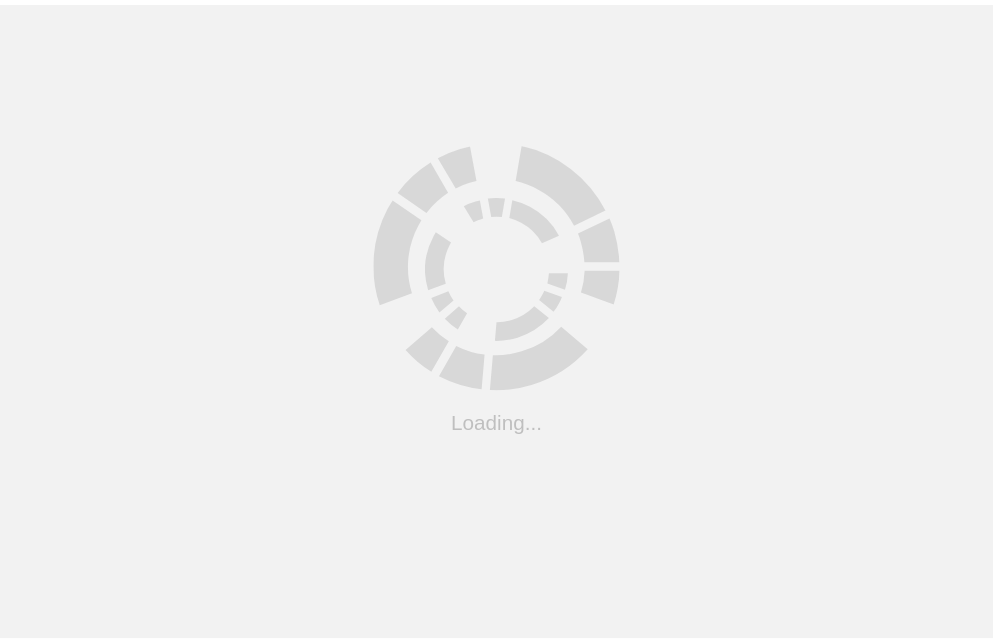 scroll, scrollTop: 0, scrollLeft: 0, axis: both 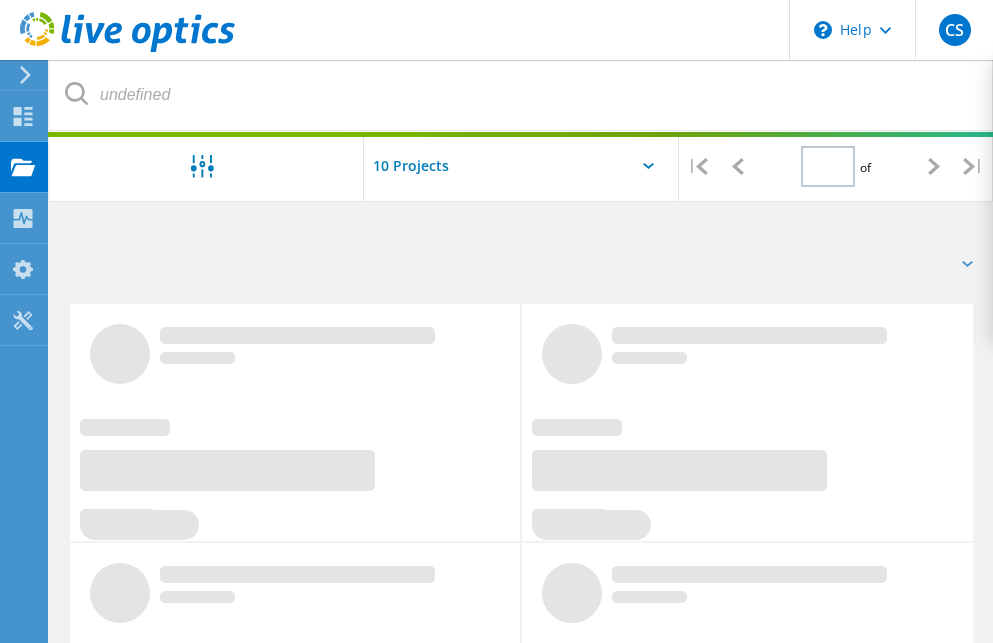 type on "1" 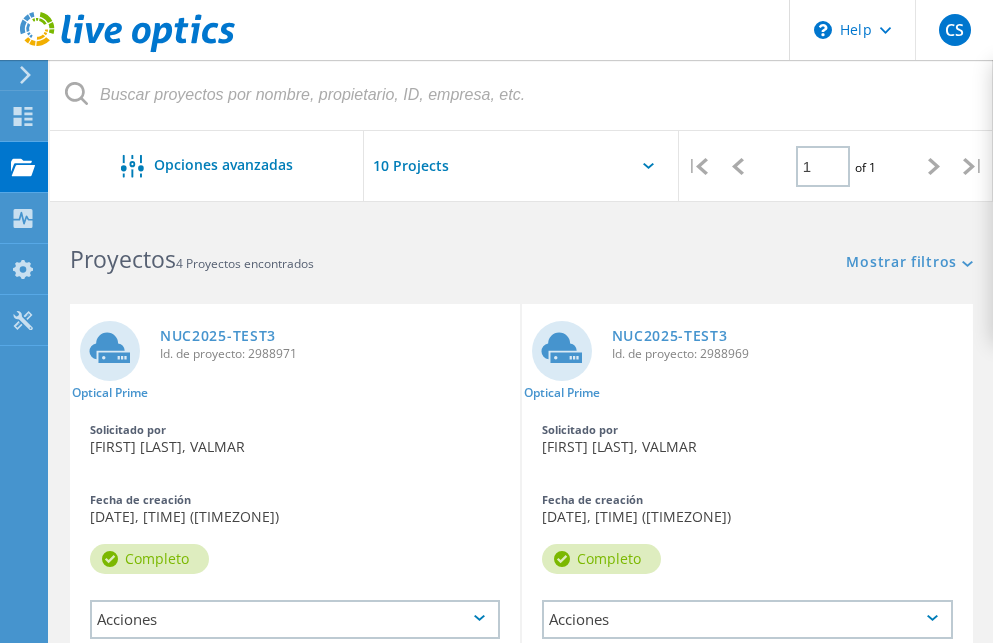 scroll, scrollTop: 100, scrollLeft: 0, axis: vertical 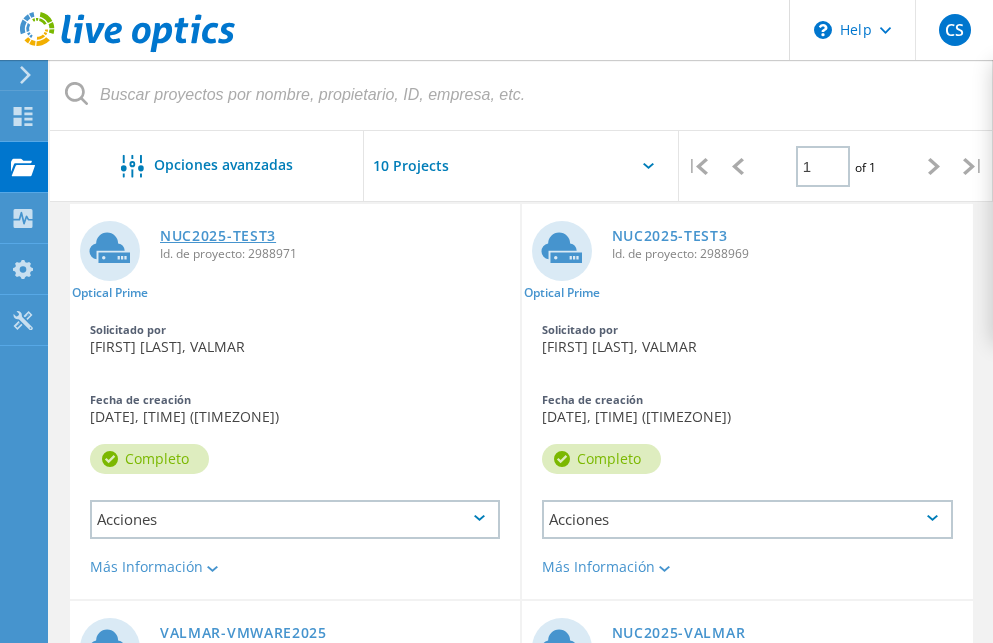 click on "NUC2025-TEST3" 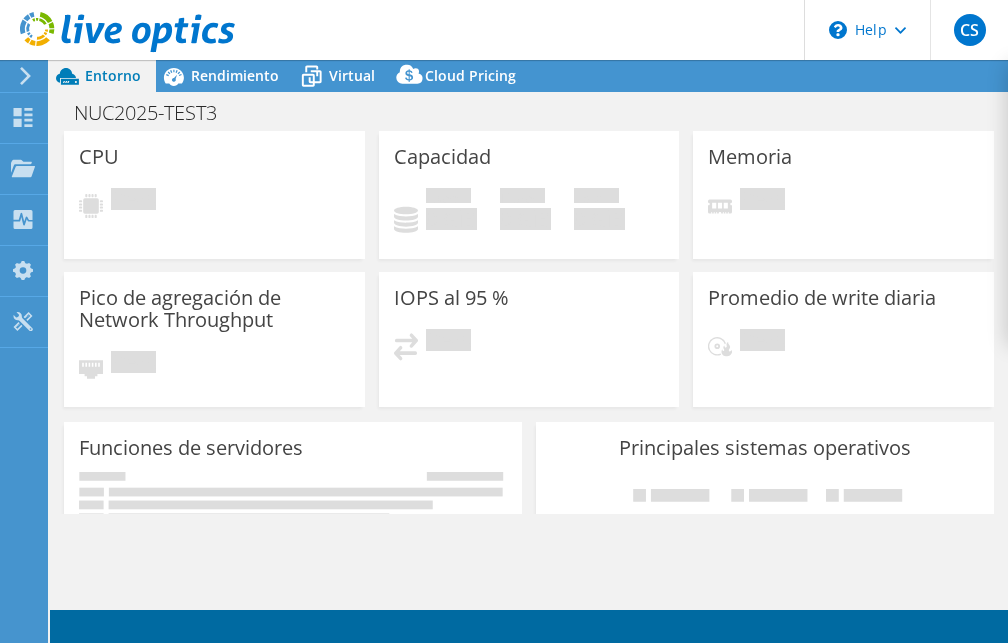 scroll, scrollTop: 0, scrollLeft: 0, axis: both 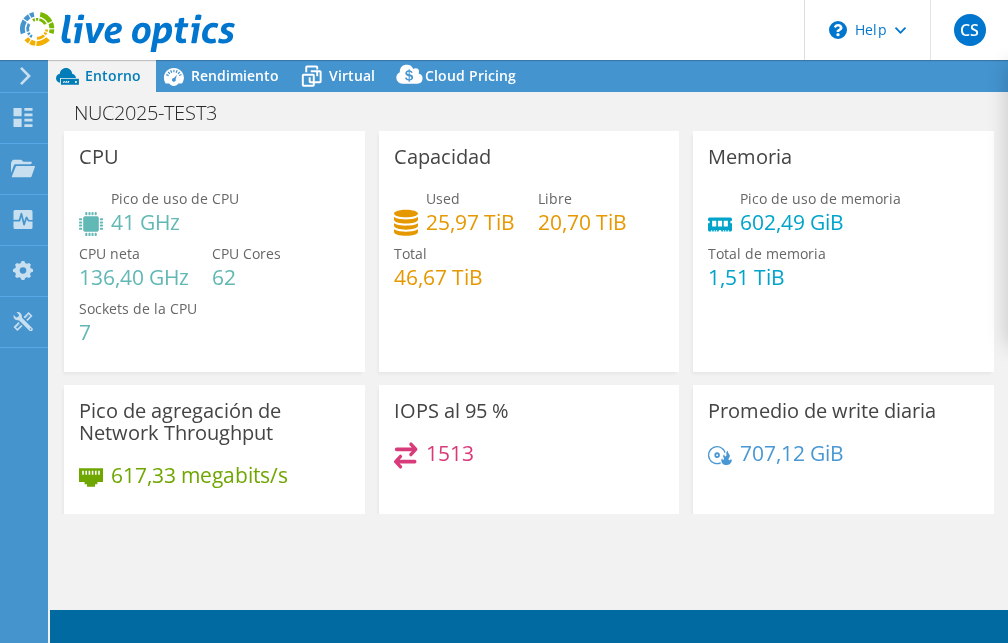 select on "USD" 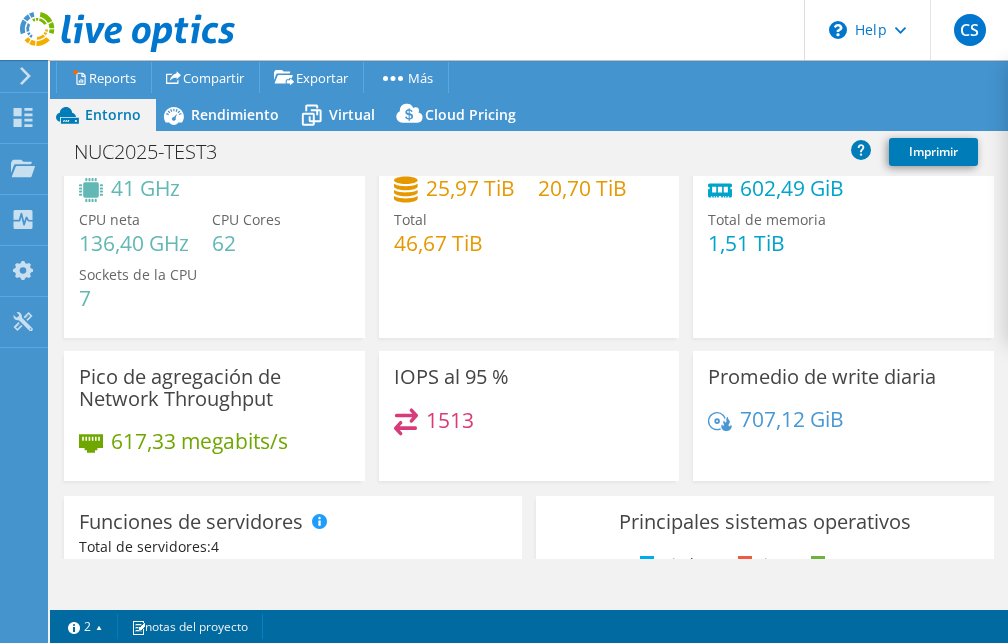 scroll, scrollTop: 0, scrollLeft: 0, axis: both 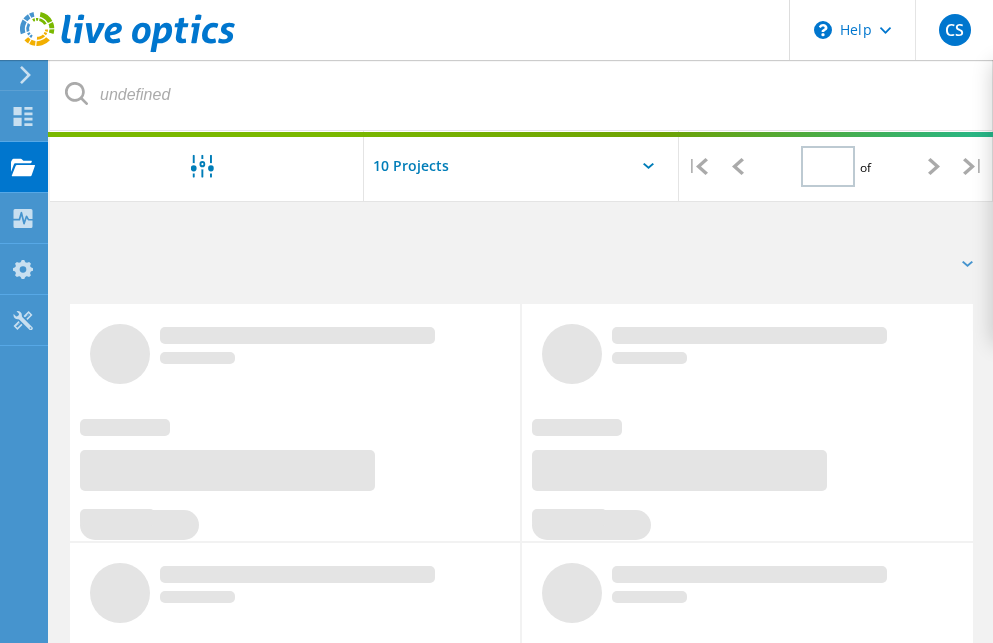 type on "1" 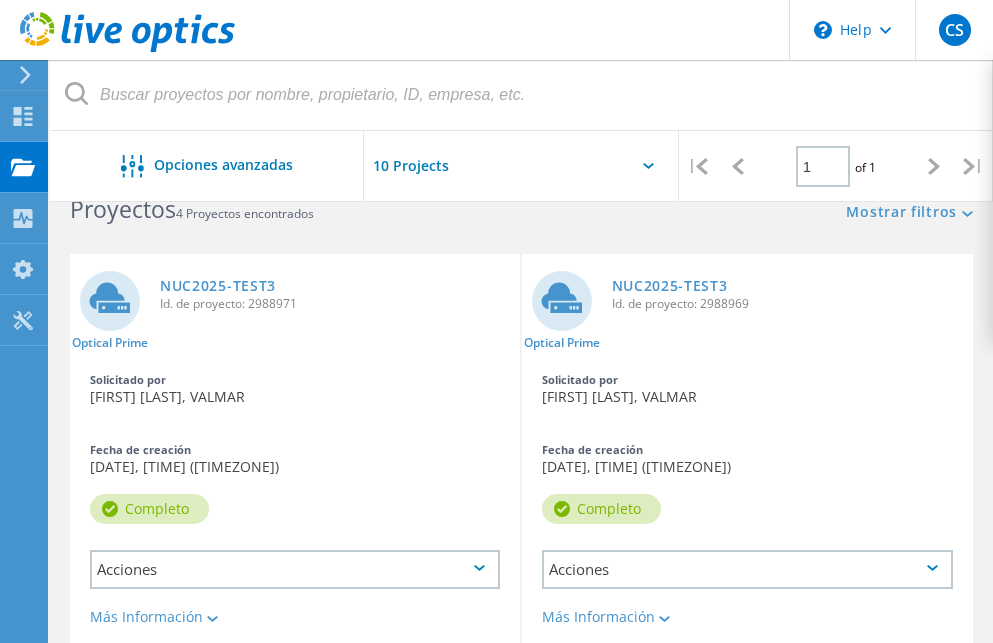 scroll, scrollTop: 0, scrollLeft: 0, axis: both 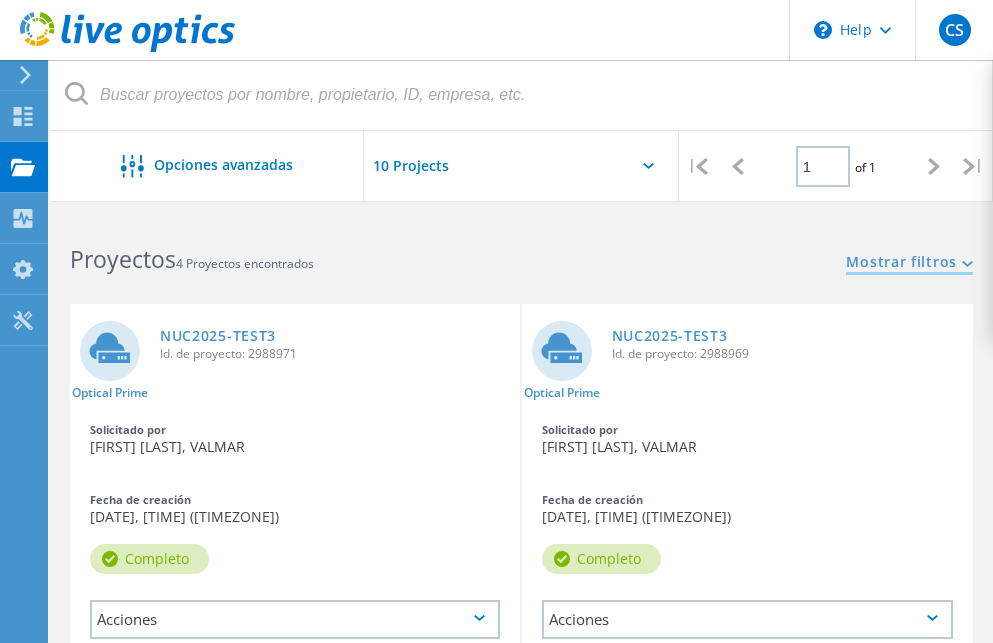 click on "Mostrar filtros" 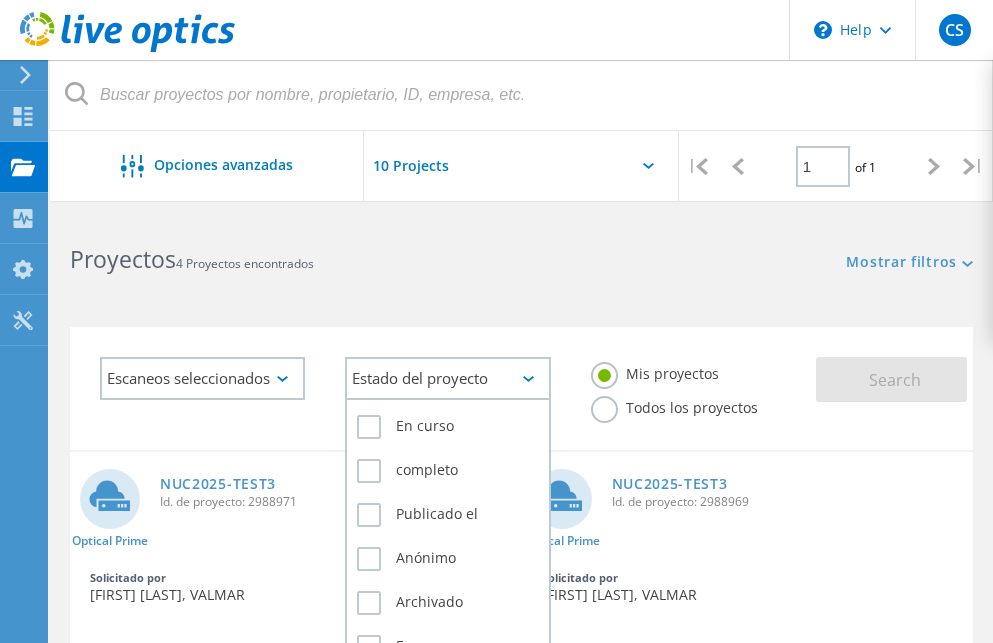click on "Estado del proyecto" 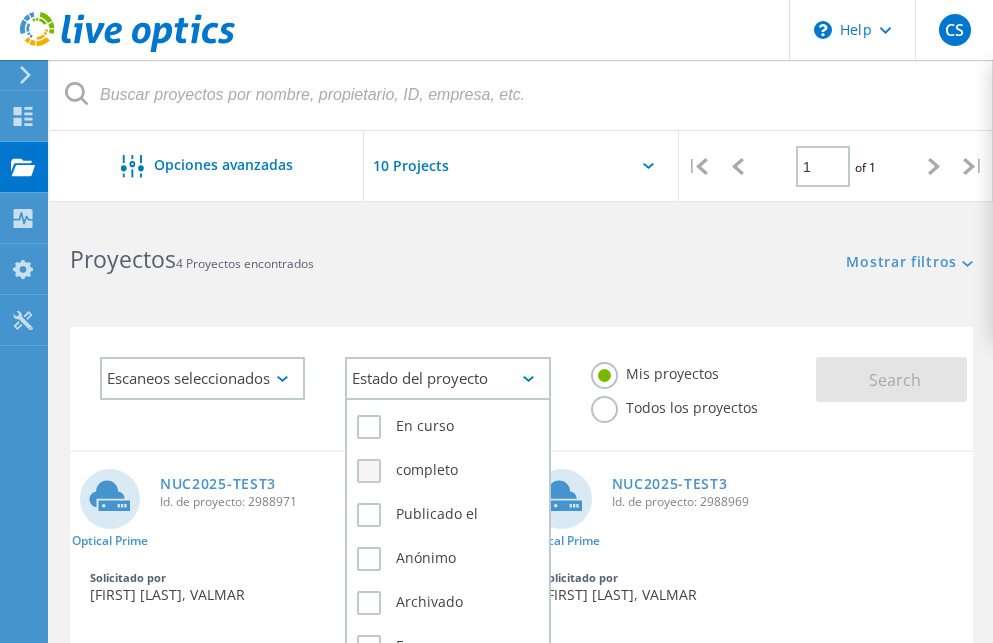 click on "completo" 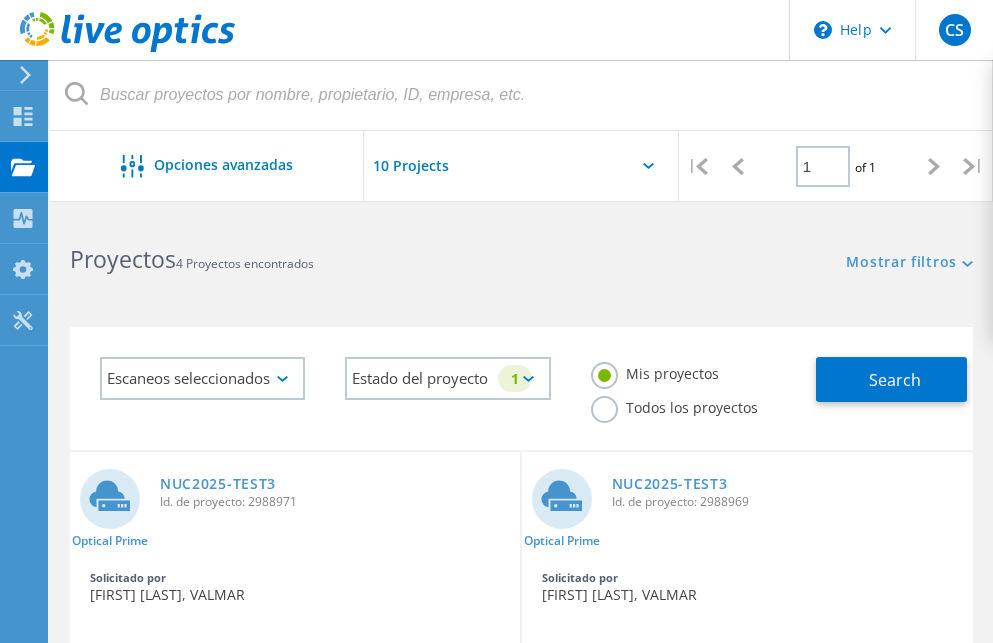 click on "Todos los proyectos" 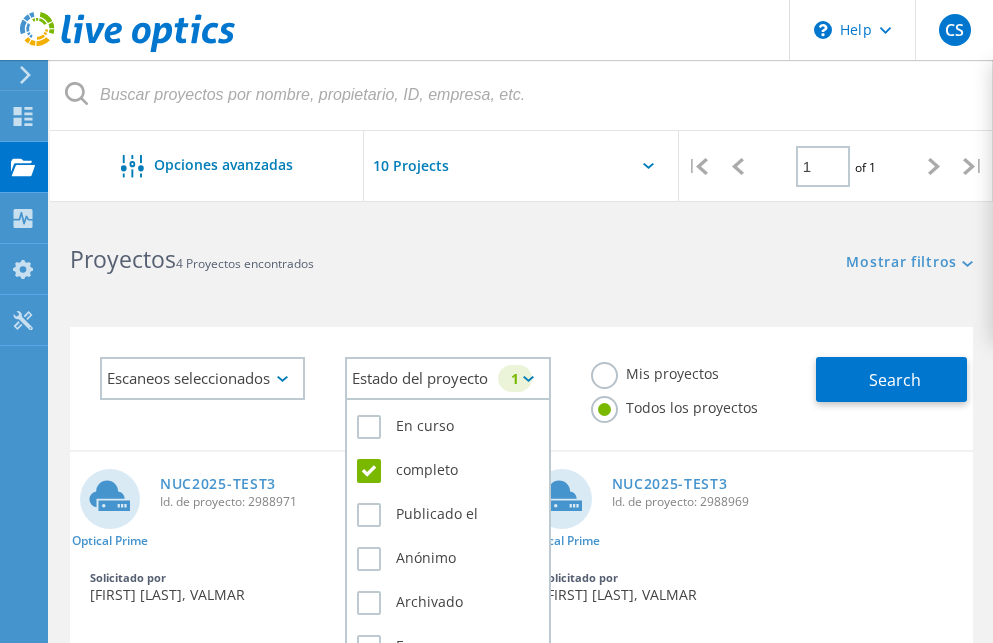click on "1" 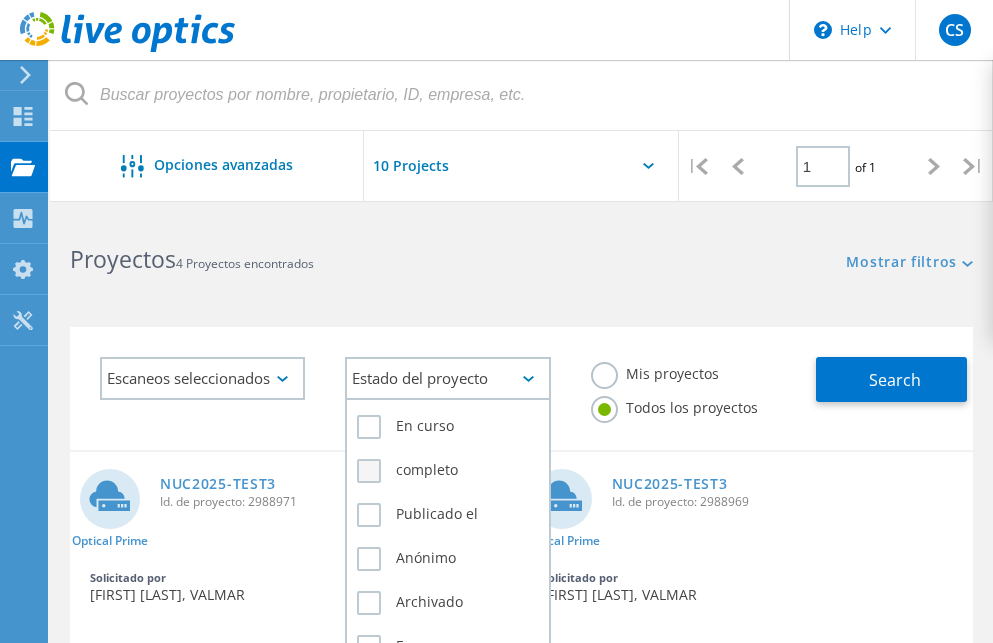 click on "completo" 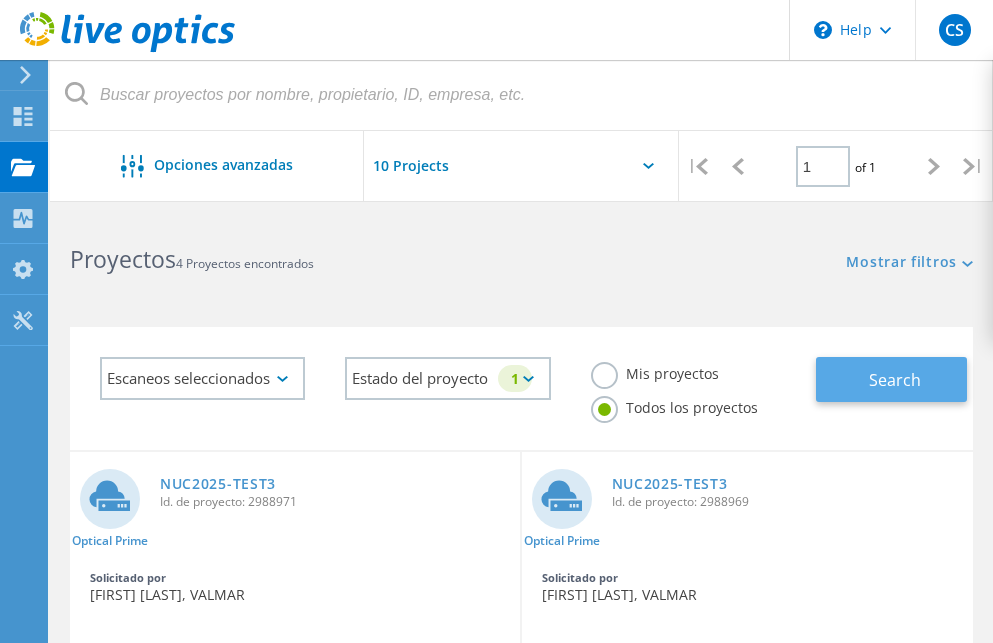 click on "Search" 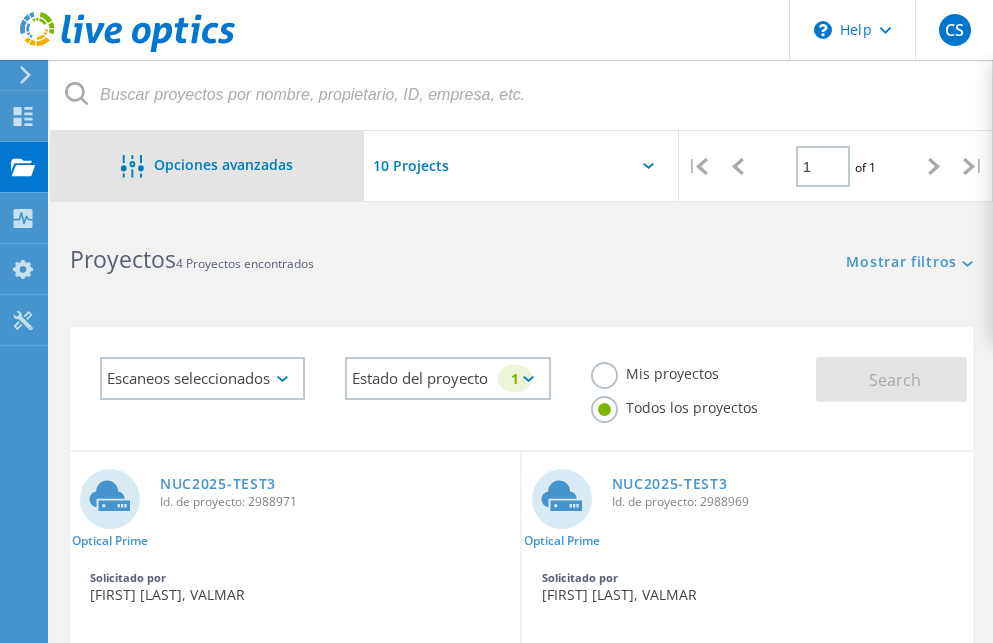 click on "Opciones avanzadas" 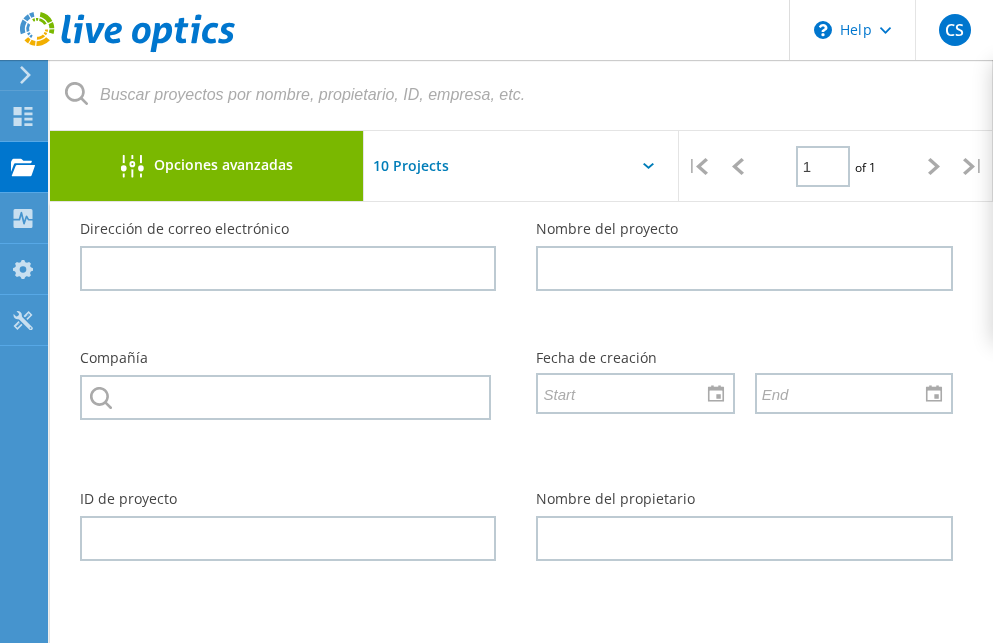 click on "Opciones avanzadas" 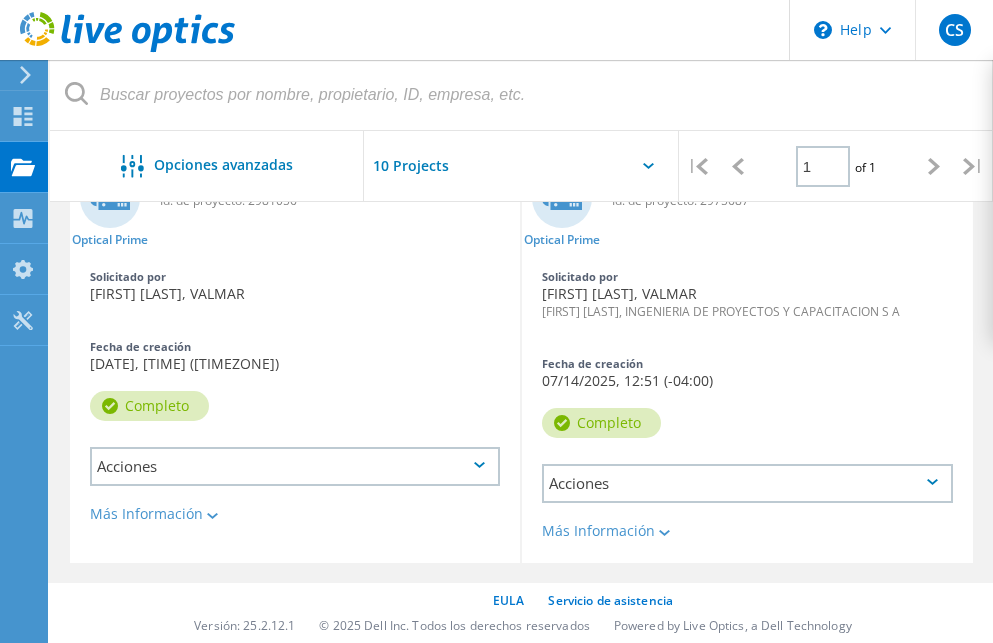 scroll, scrollTop: 598, scrollLeft: 0, axis: vertical 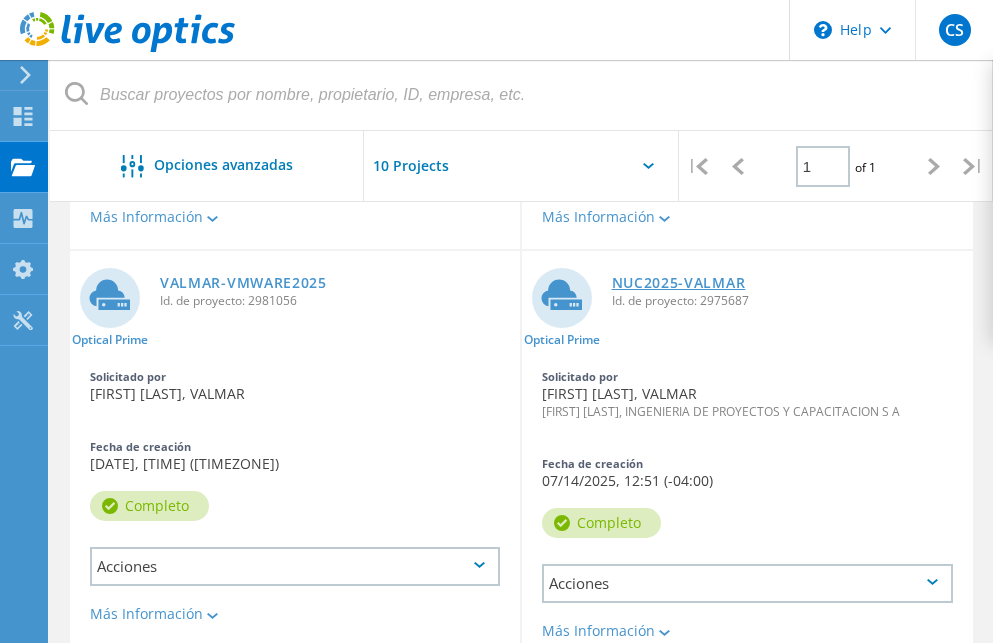 click on "NUC2025-VALMAR" 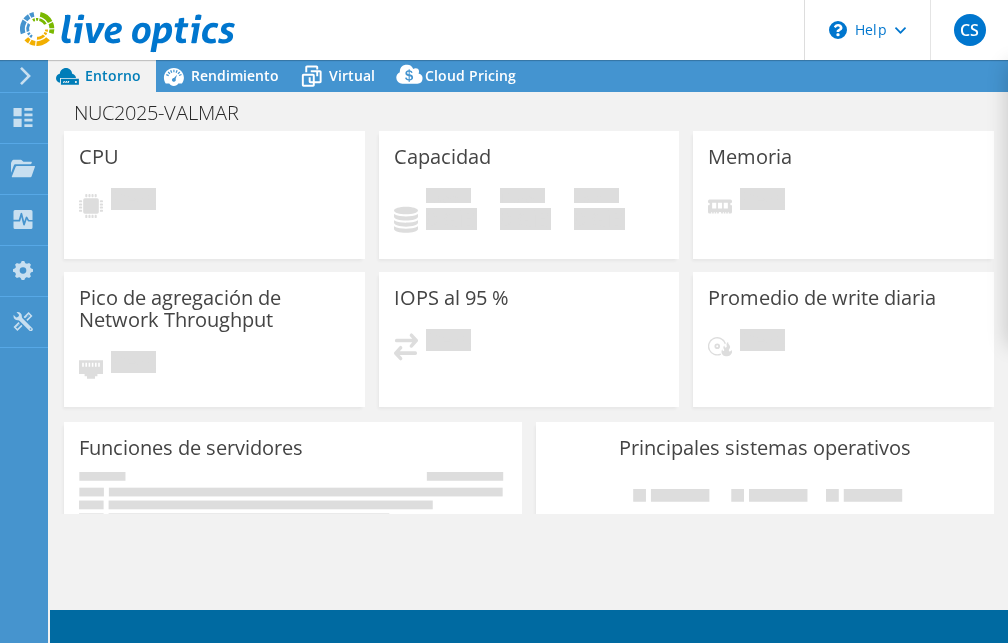scroll, scrollTop: 0, scrollLeft: 0, axis: both 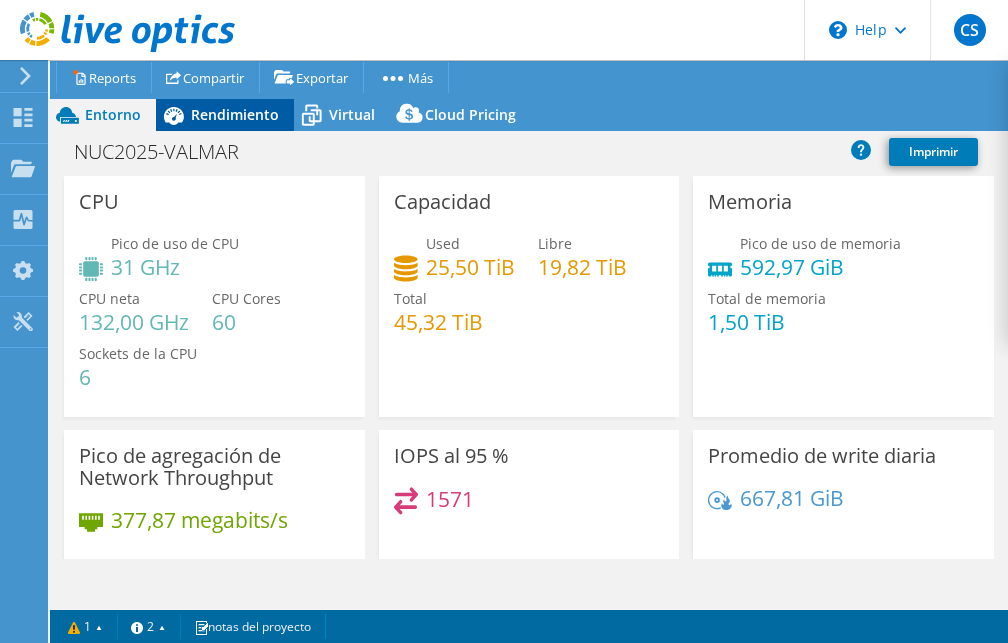 click on "Rendimiento" at bounding box center (225, 115) 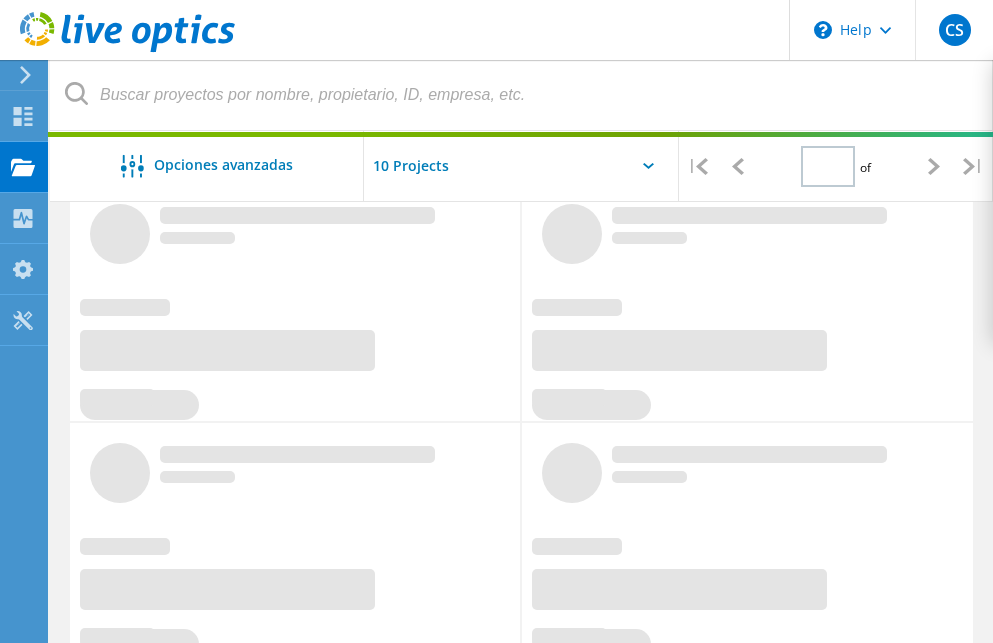 type on "1" 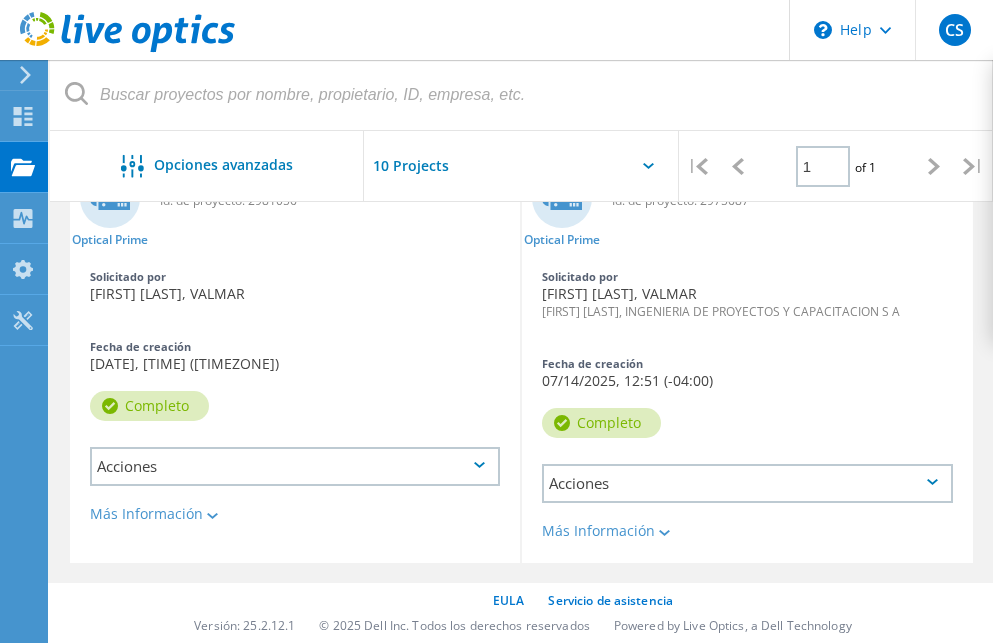 scroll, scrollTop: 450, scrollLeft: 0, axis: vertical 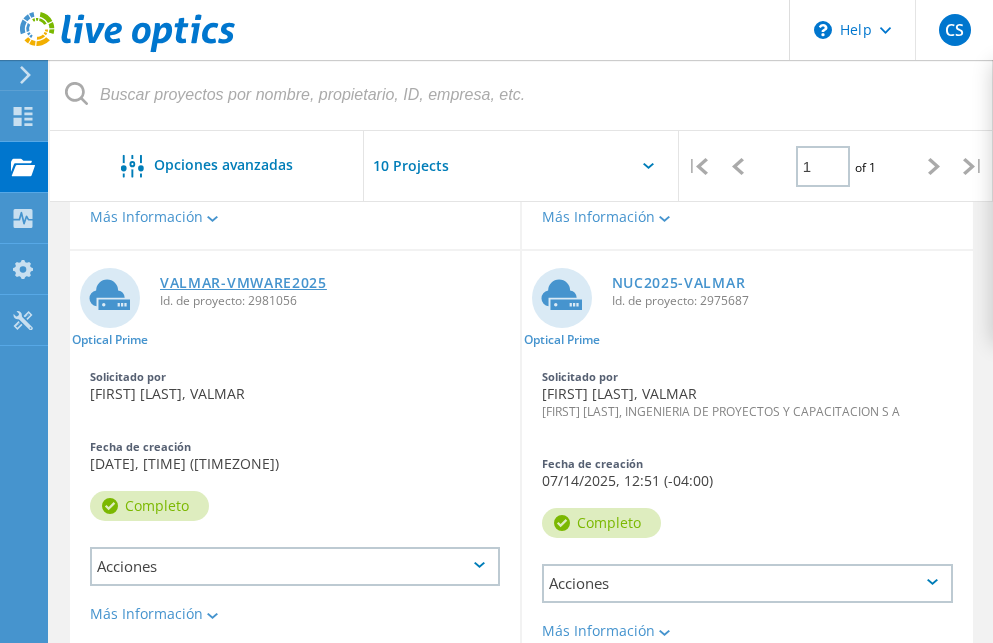click on "VALMAR-VMWARE2025" 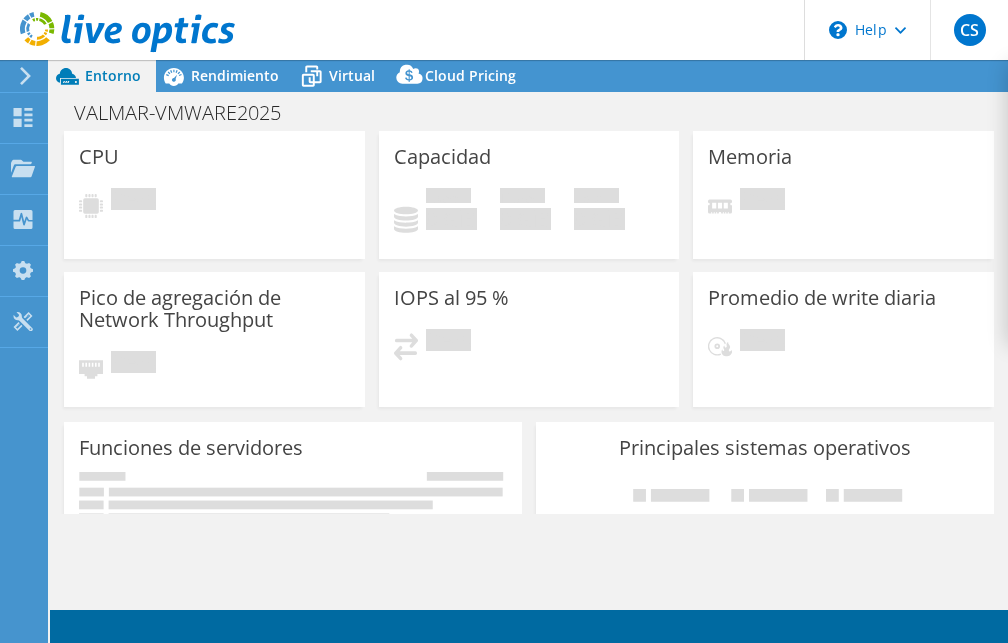 scroll, scrollTop: 0, scrollLeft: 0, axis: both 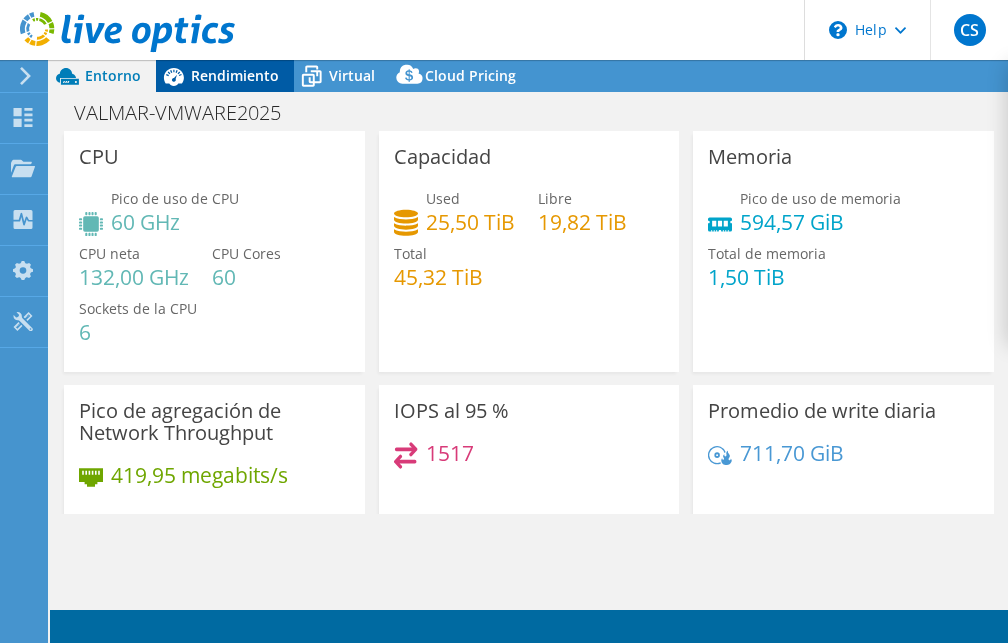 click on "Rendimiento" at bounding box center (235, 75) 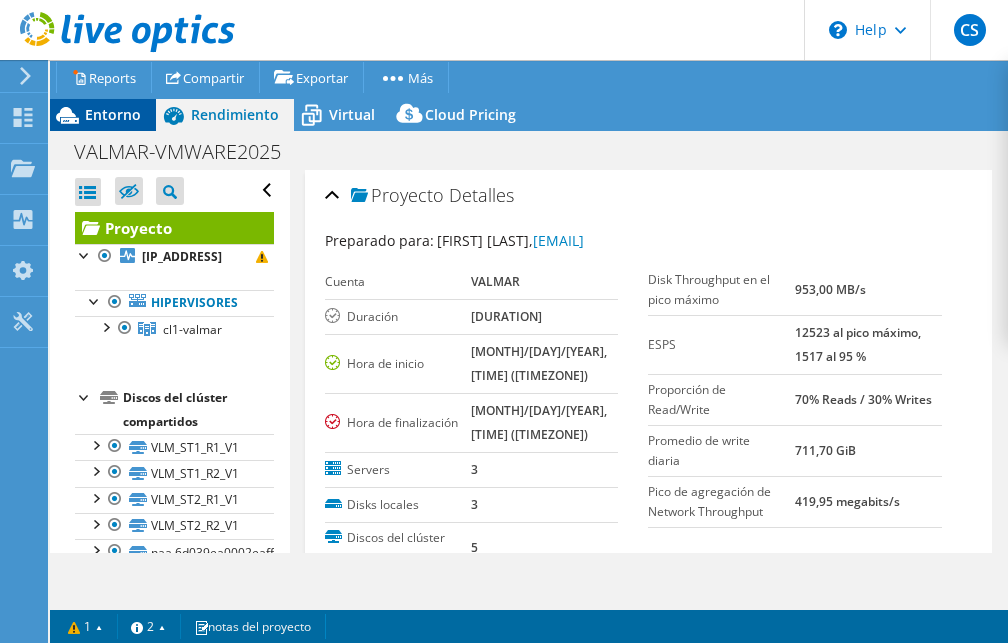 click on "Entorno" at bounding box center (113, 114) 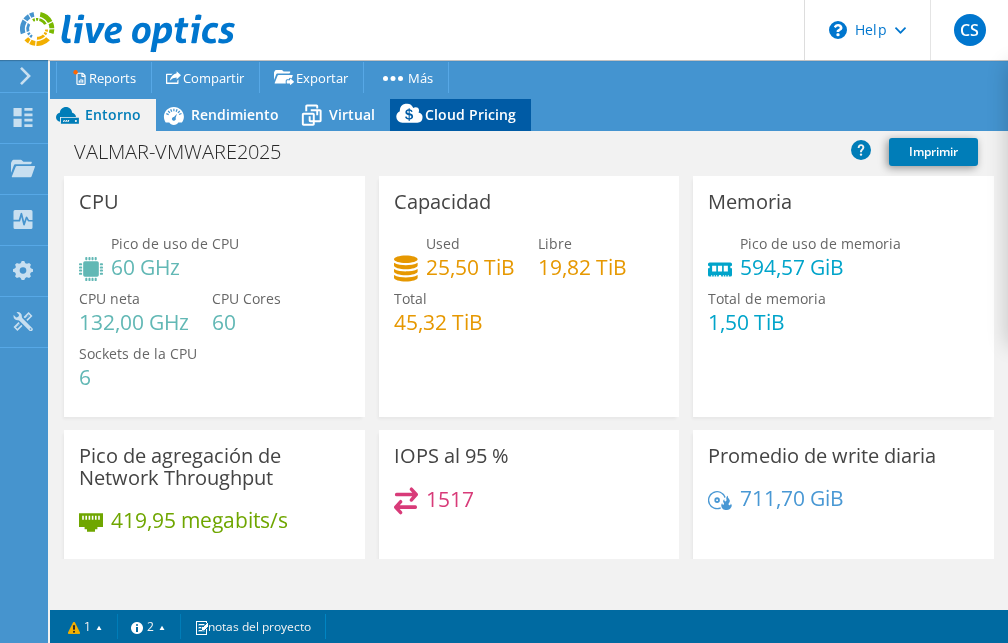 click on "Cloud Pricing" at bounding box center [470, 114] 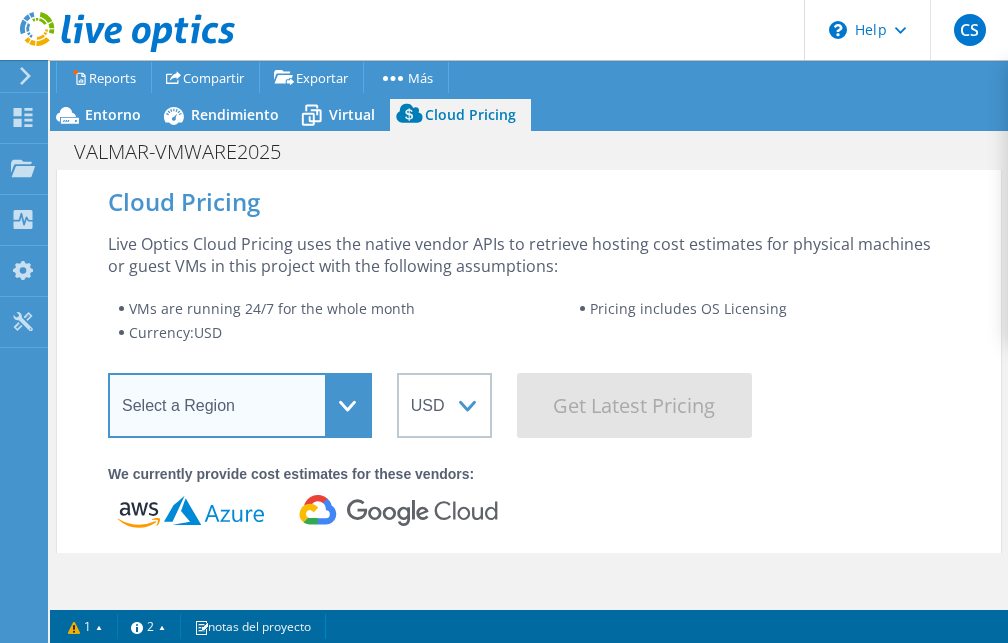 click on "Select a Region Asia Pacific (Hong Kong) Asia Pacific (Mumbai) Asia Pacific (Seoul) Asia Pacific (Singapore) Asia Pacific (Tokyo) Australia Canada Europe (Frankfurt) Europe (London) South America (Sao Paulo) US East (Virginia) US West (California)" at bounding box center [240, 405] 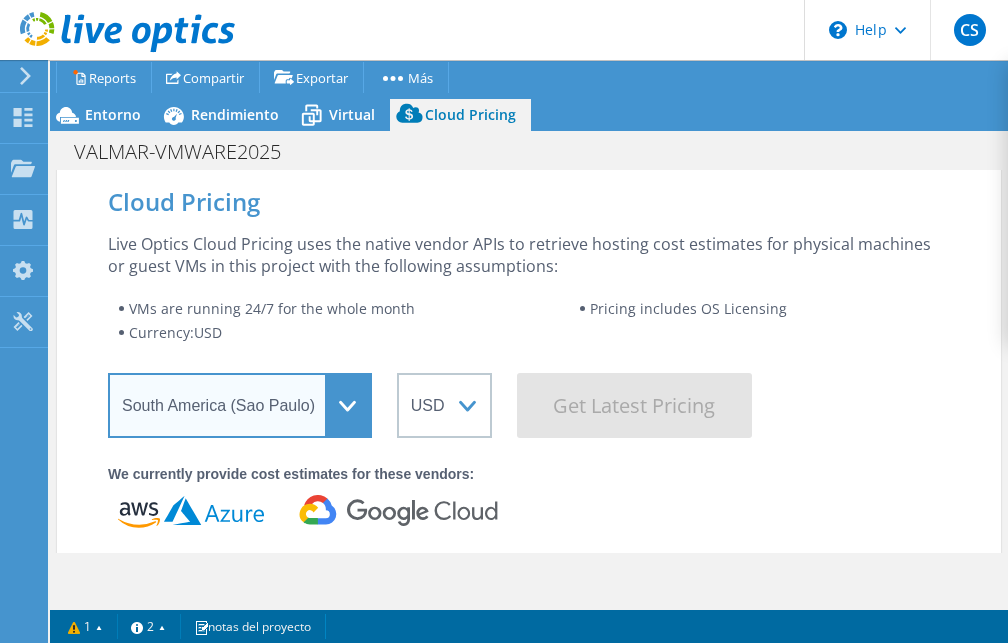 click on "Select a Region Asia Pacific (Hong Kong) Asia Pacific (Mumbai) Asia Pacific (Seoul) Asia Pacific (Singapore) Asia Pacific (Tokyo) Australia Canada Europe (Frankfurt) Europe (London) South America (Sao Paulo) US East (Virginia) US West (California)" at bounding box center (240, 405) 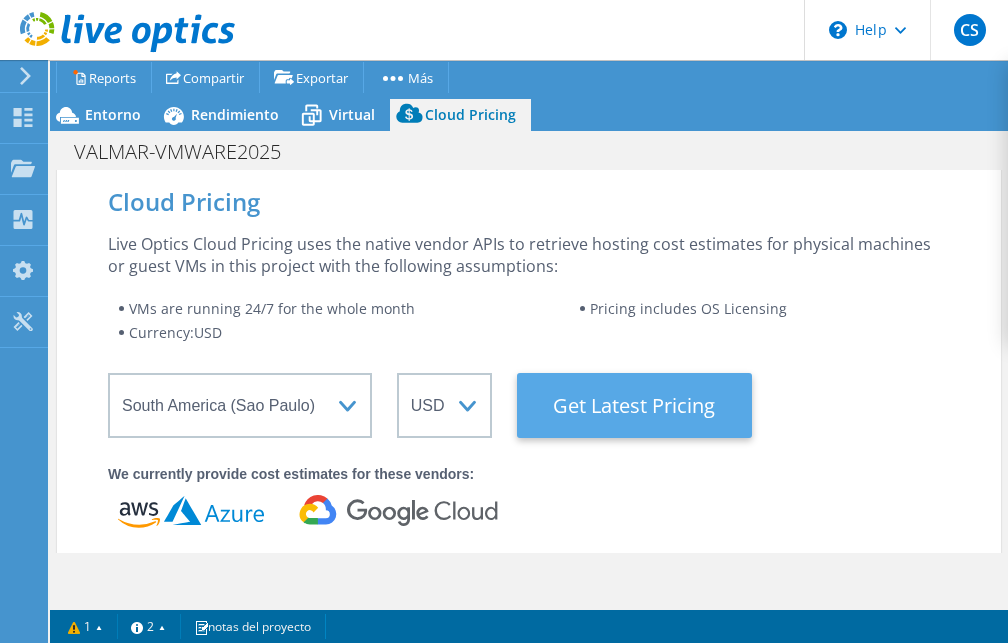 click on "Get Latest Pricing" at bounding box center [634, 405] 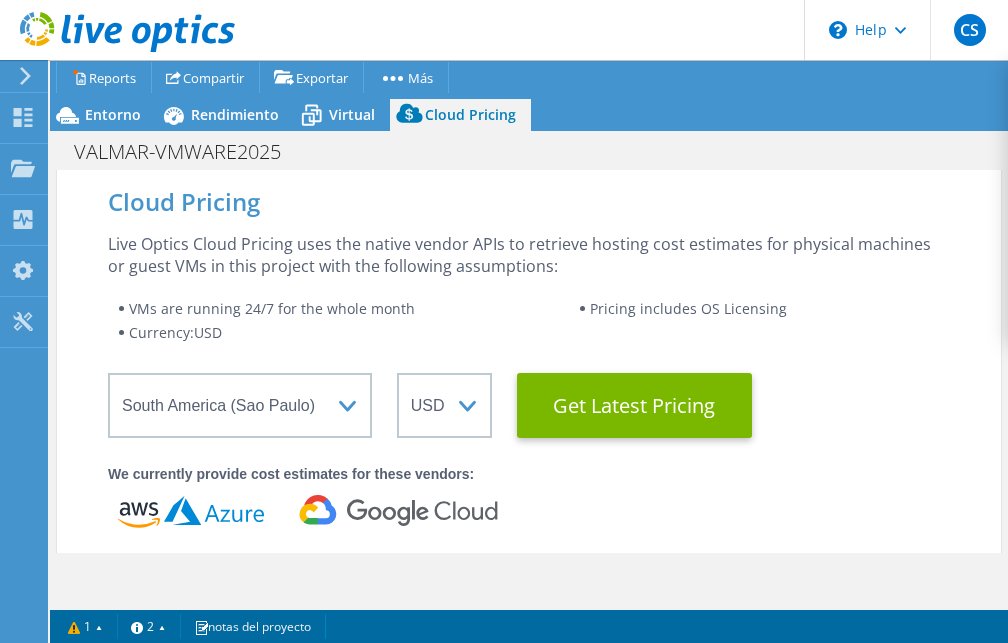 scroll, scrollTop: 500, scrollLeft: 0, axis: vertical 